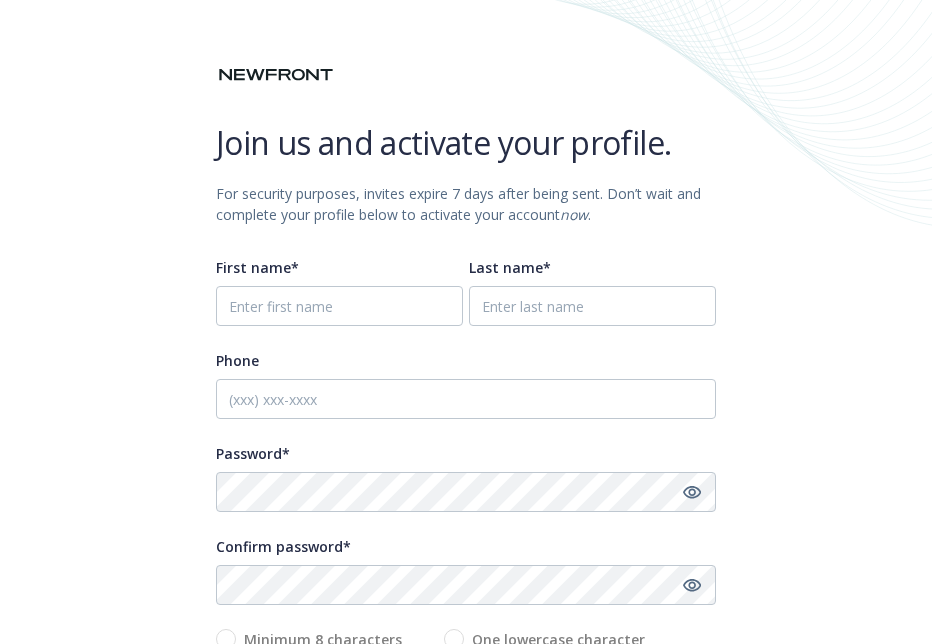 scroll, scrollTop: 0, scrollLeft: 0, axis: both 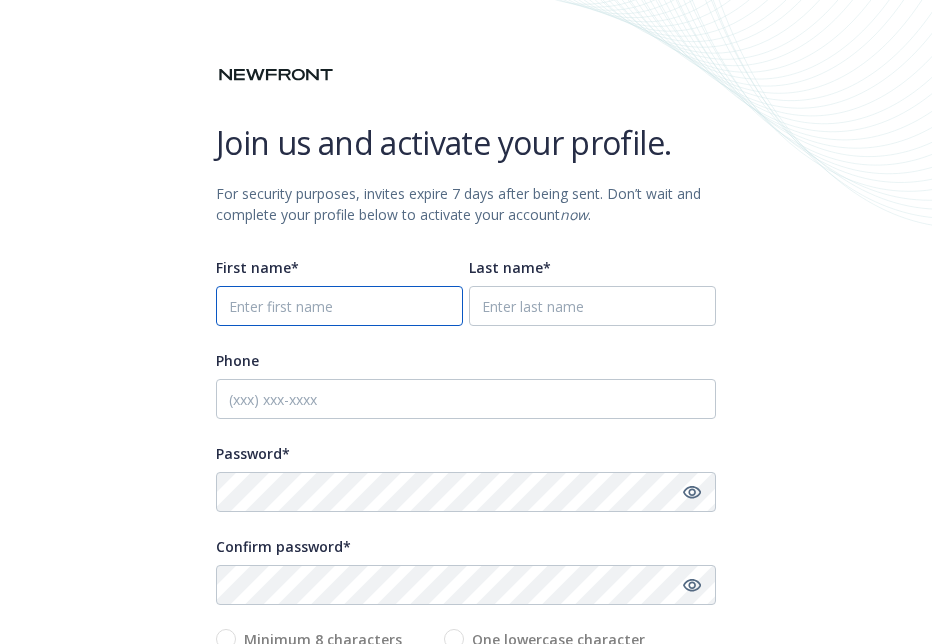 click on "First name*" at bounding box center [339, 306] 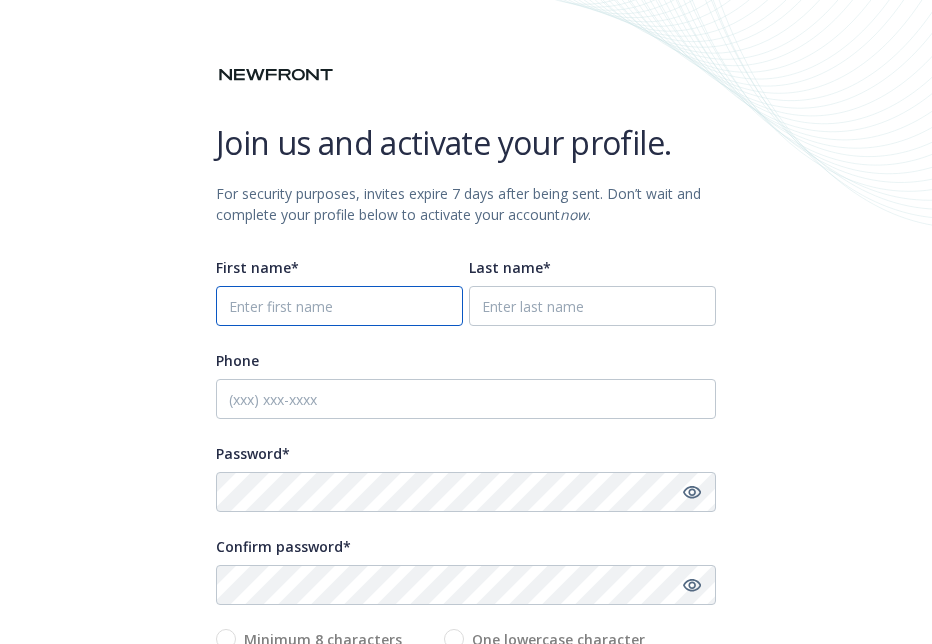 type on "Christopher" 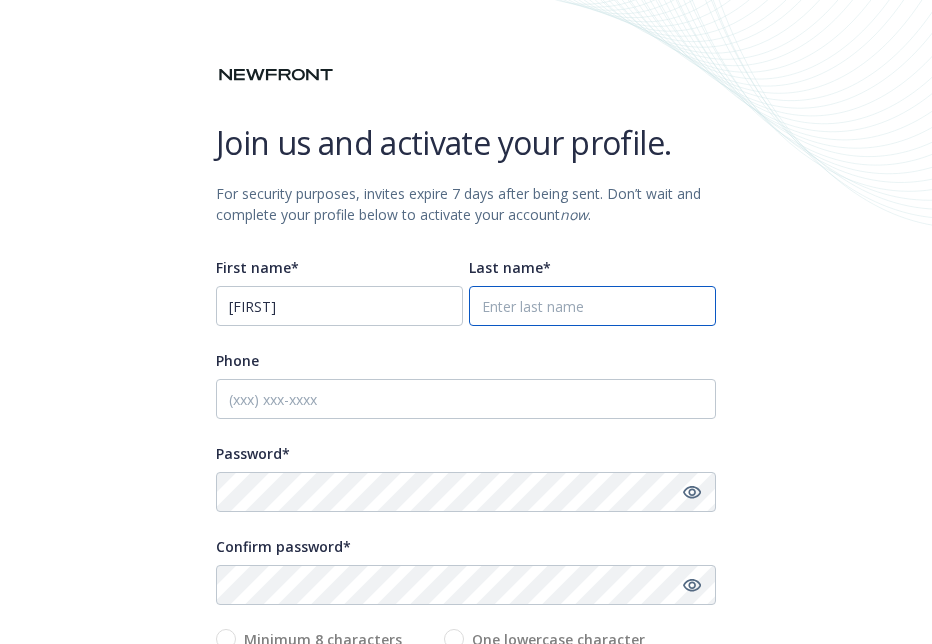 type on "Rogne" 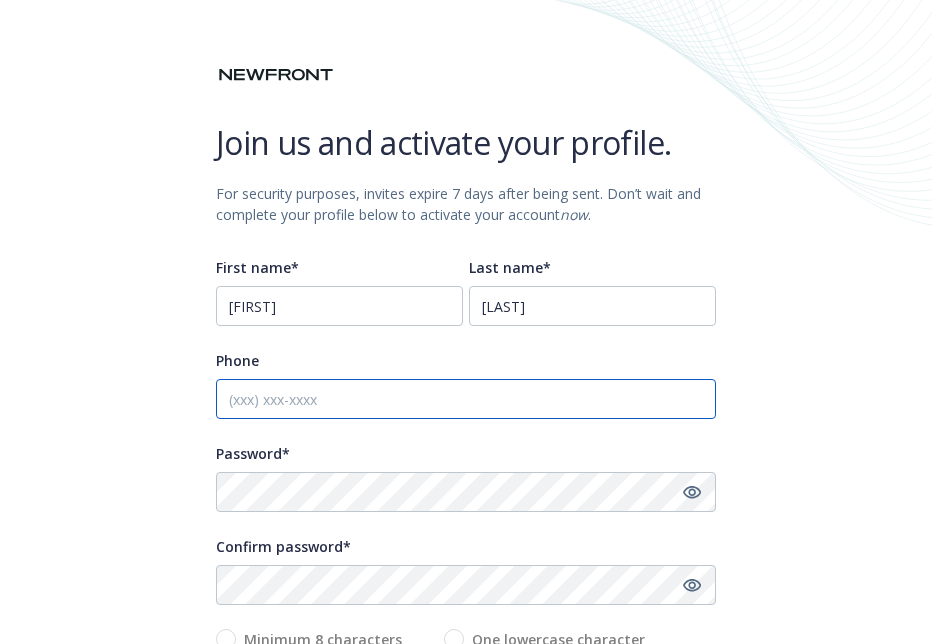 type on "7754236501" 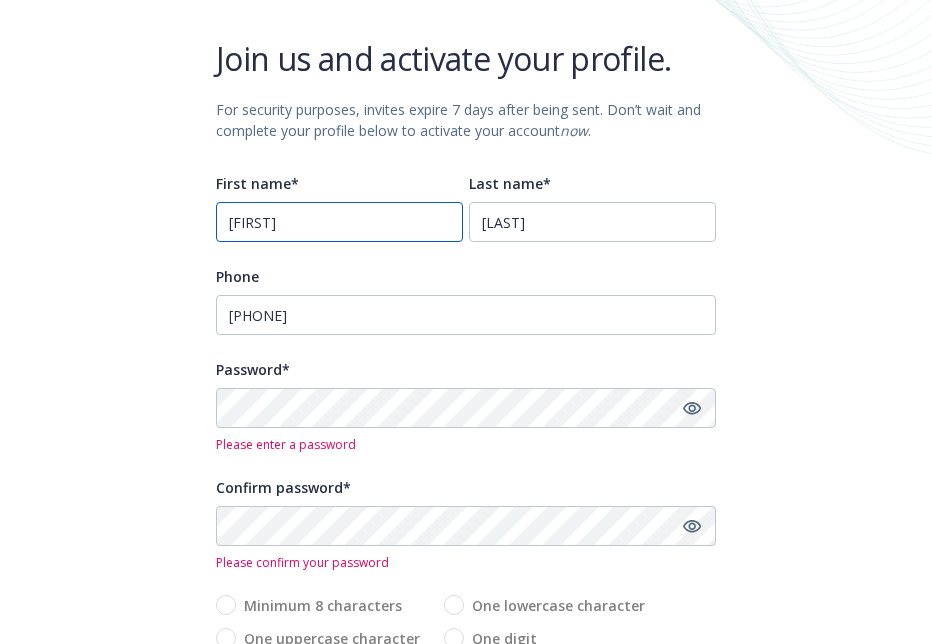 scroll, scrollTop: 200, scrollLeft: 0, axis: vertical 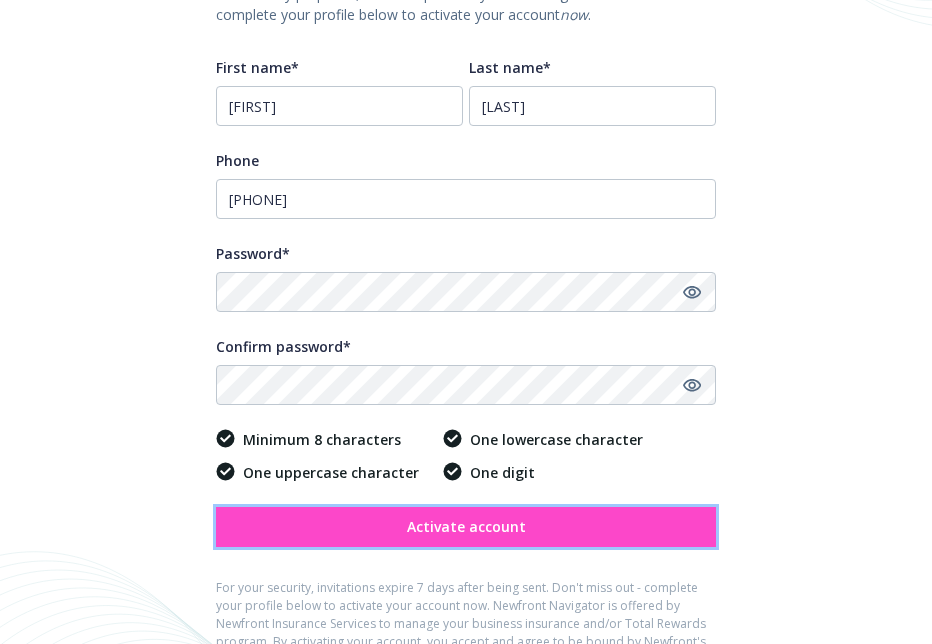 click on "Activate account" at bounding box center (466, 526) 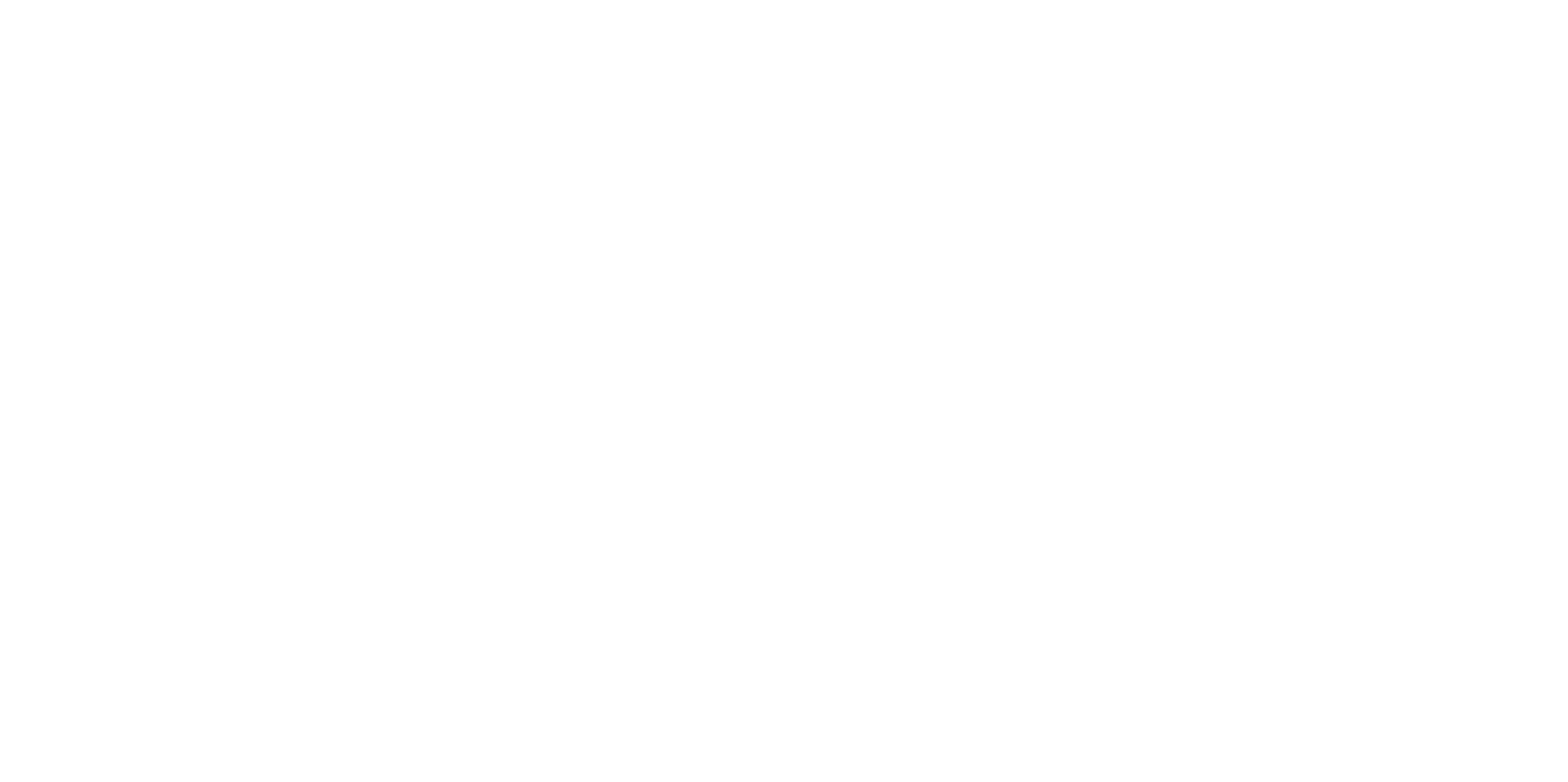 scroll, scrollTop: 0, scrollLeft: 0, axis: both 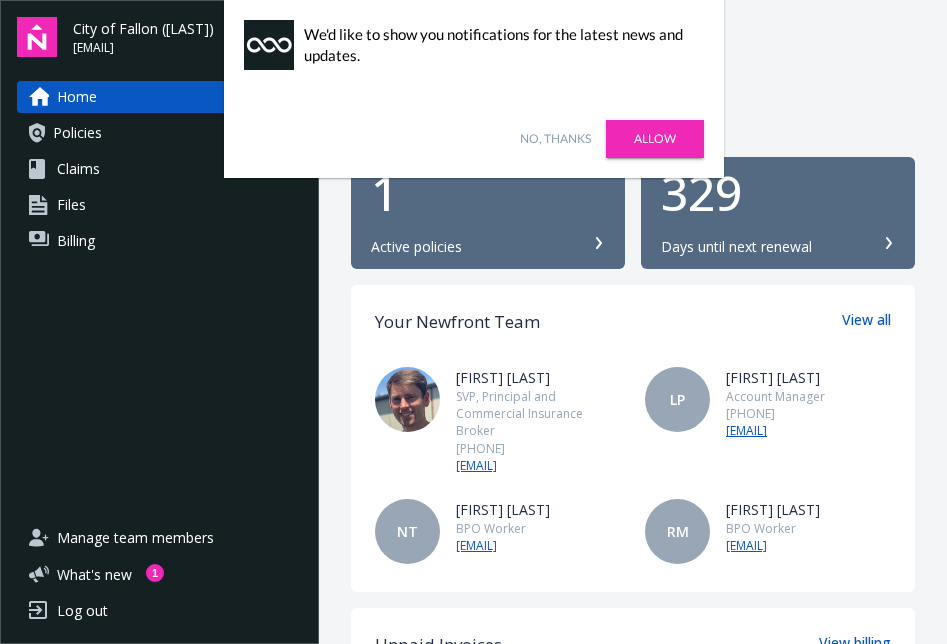 click on "Allow" at bounding box center [655, 139] 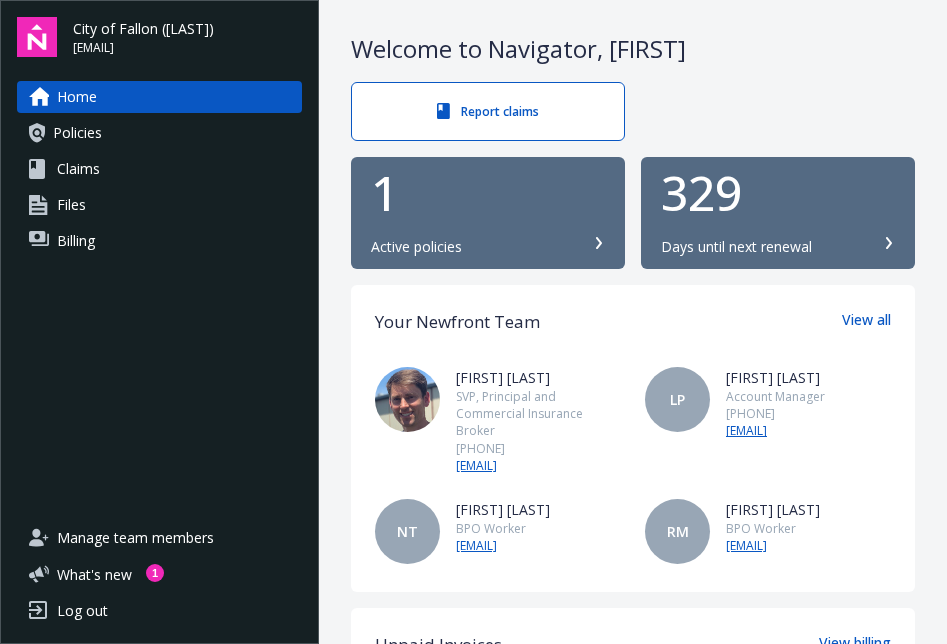 click on "1 Active policies" at bounding box center (488, 213) 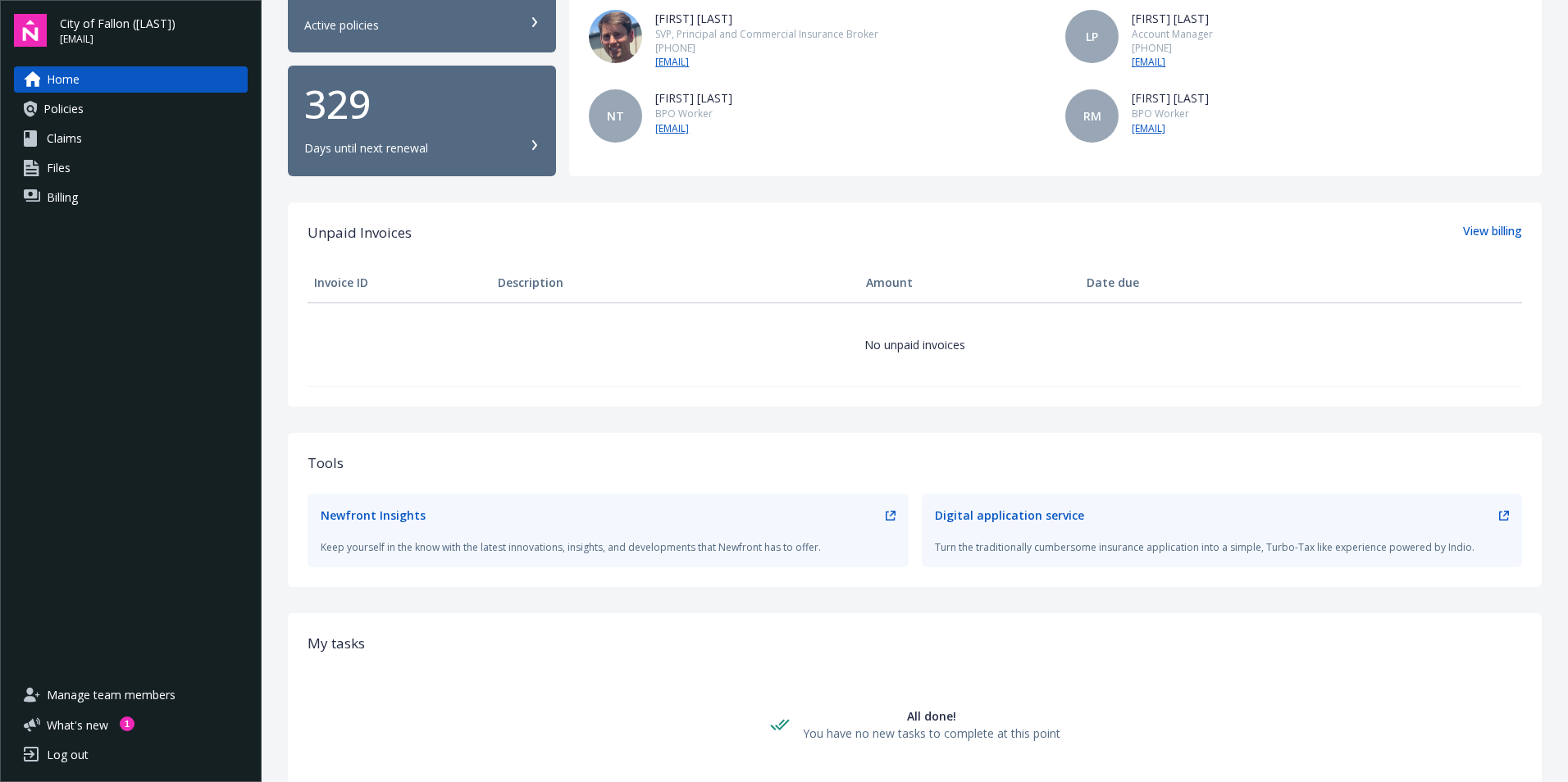 scroll, scrollTop: 0, scrollLeft: 0, axis: both 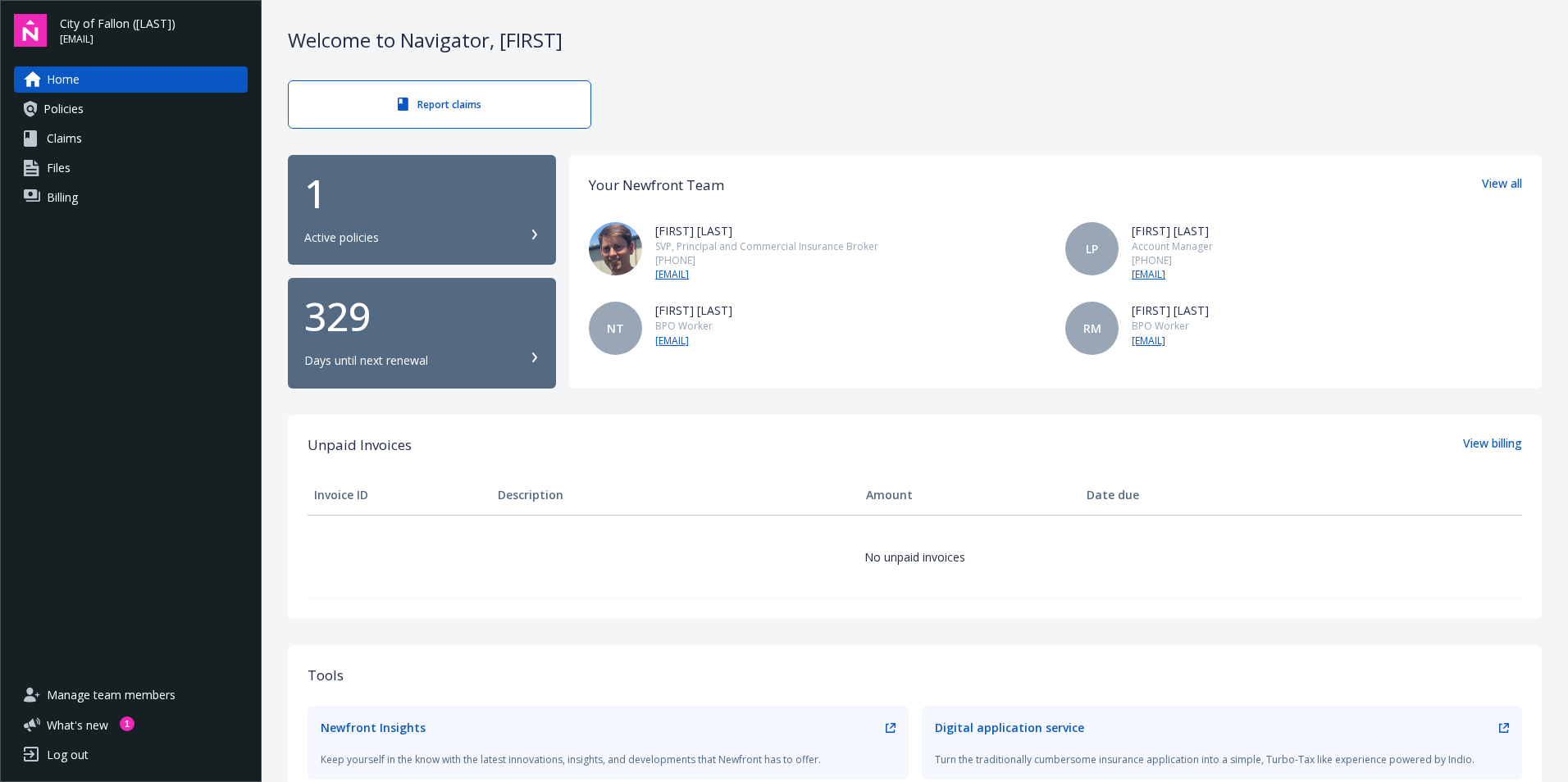click on "1 Active policies" at bounding box center (422, 210) 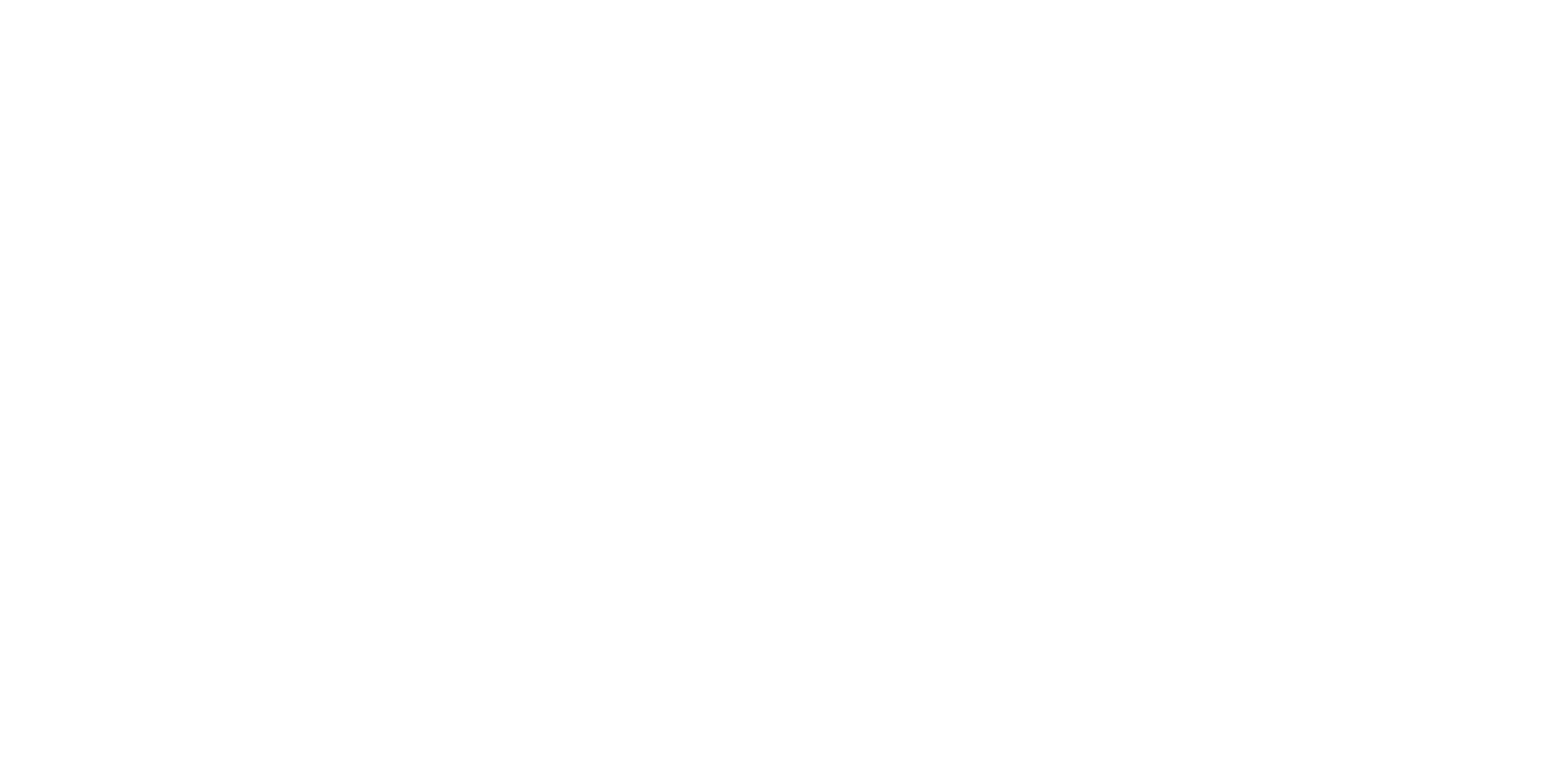 scroll, scrollTop: 0, scrollLeft: 0, axis: both 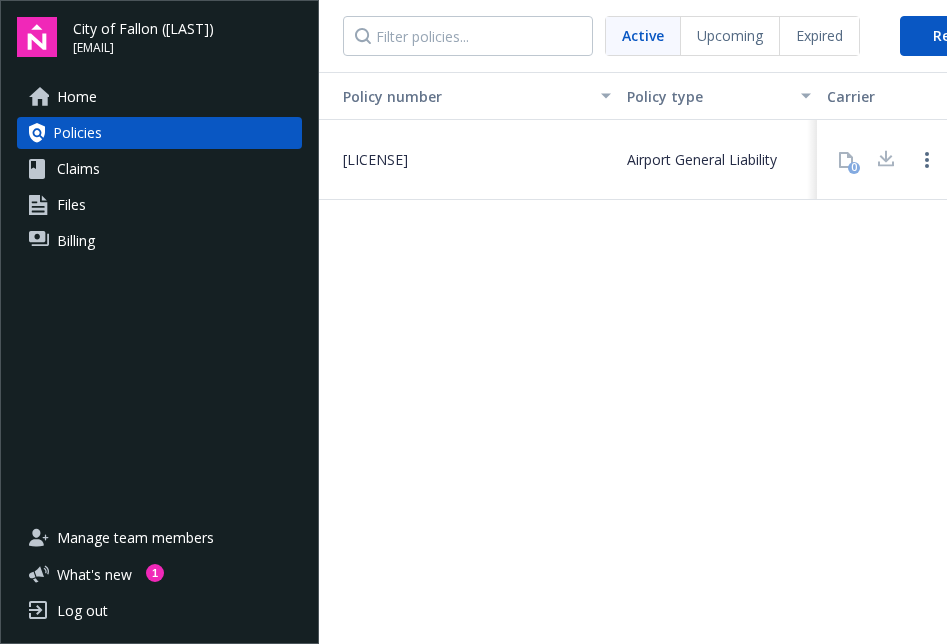 click on "Airport General Liability" at bounding box center (702, 159) 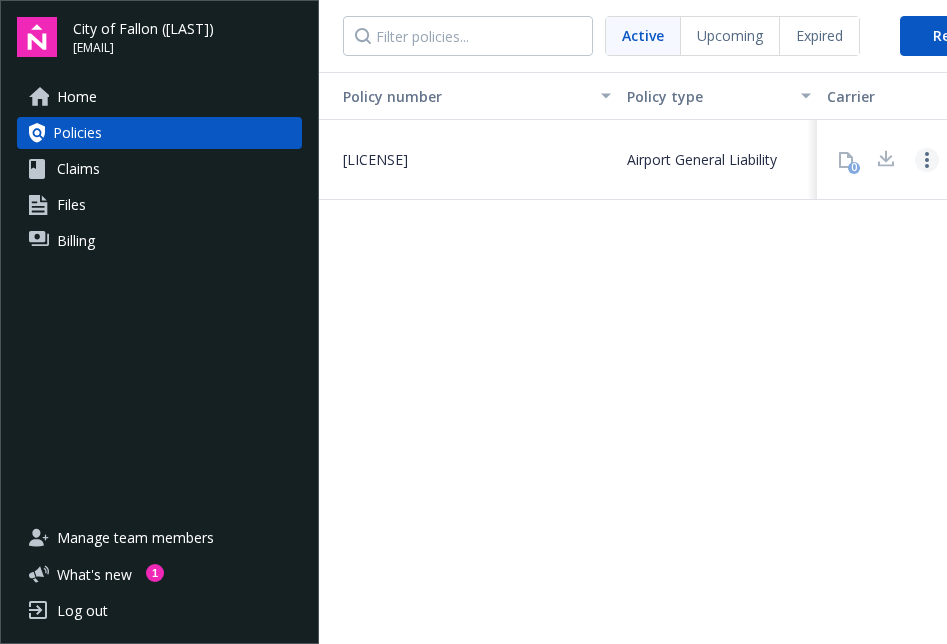 click at bounding box center [927, 160] 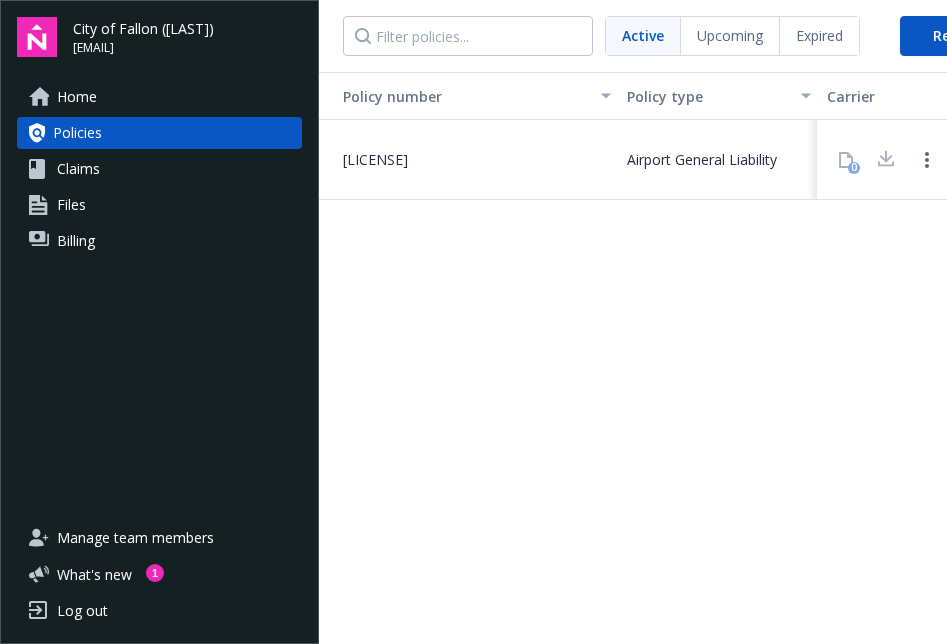 click on "Policy number Policy type Carrier Lines of coverage Start date End date Total cost Status Policy changes AP 033088710-13 Airport General Liability AIG Airport General Liability 07/01/2025 07/01/2026 $7,711.73 Active No changes 0" at bounding box center (633, 349) 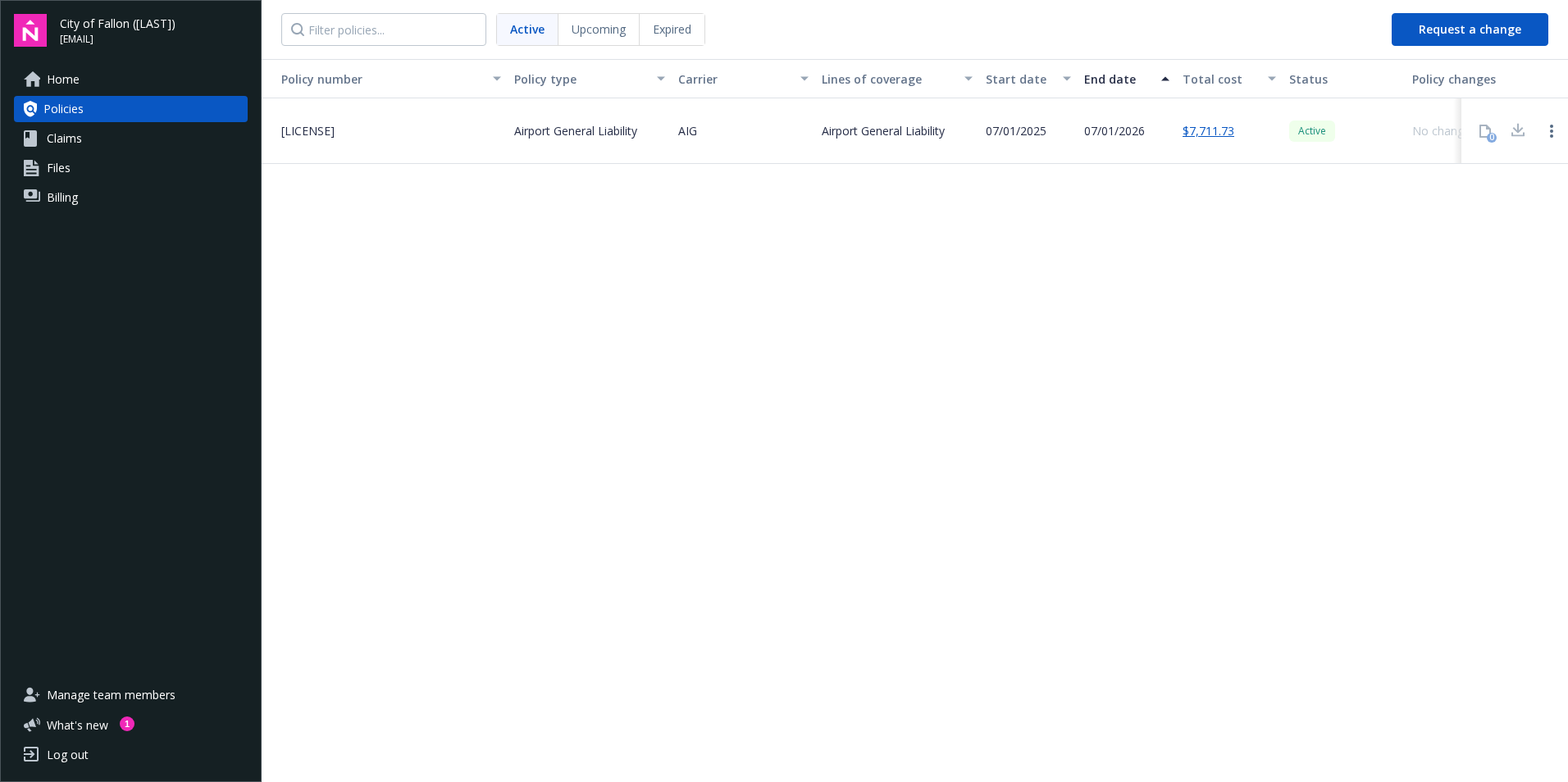 click on "$7,711.73" at bounding box center [1208, 130] 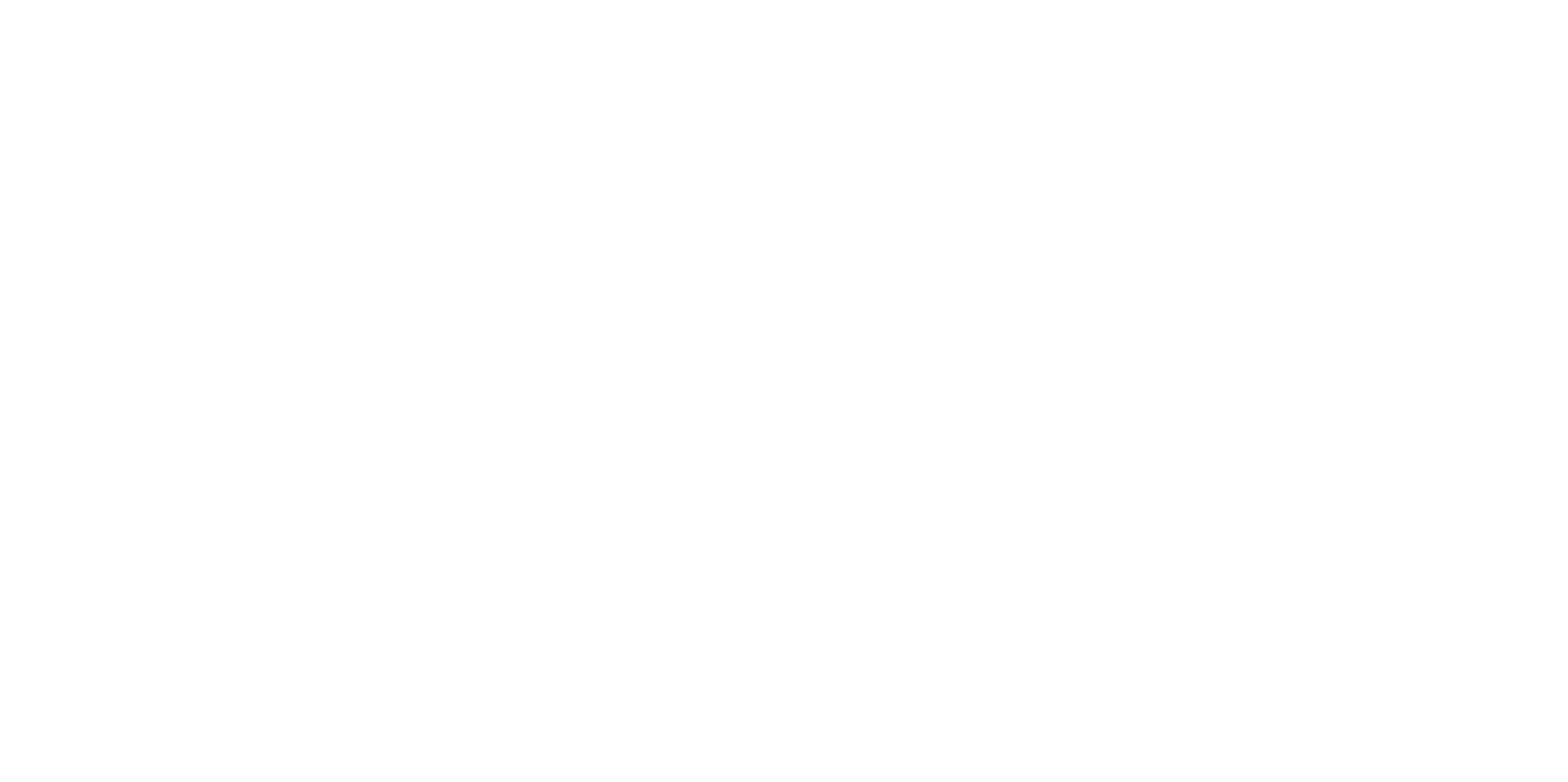 scroll, scrollTop: 0, scrollLeft: 0, axis: both 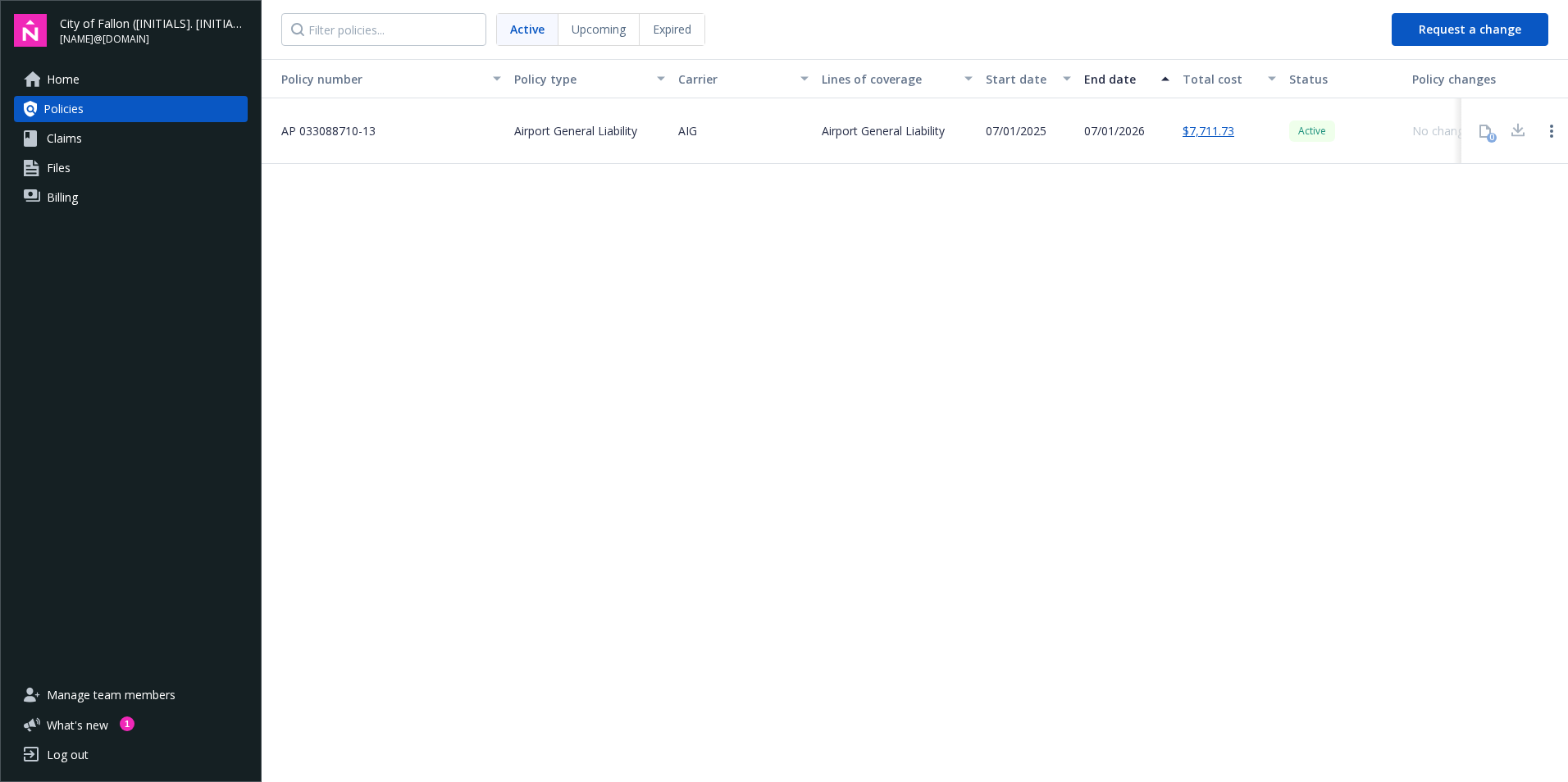 click on "Active" at bounding box center (1312, 131) 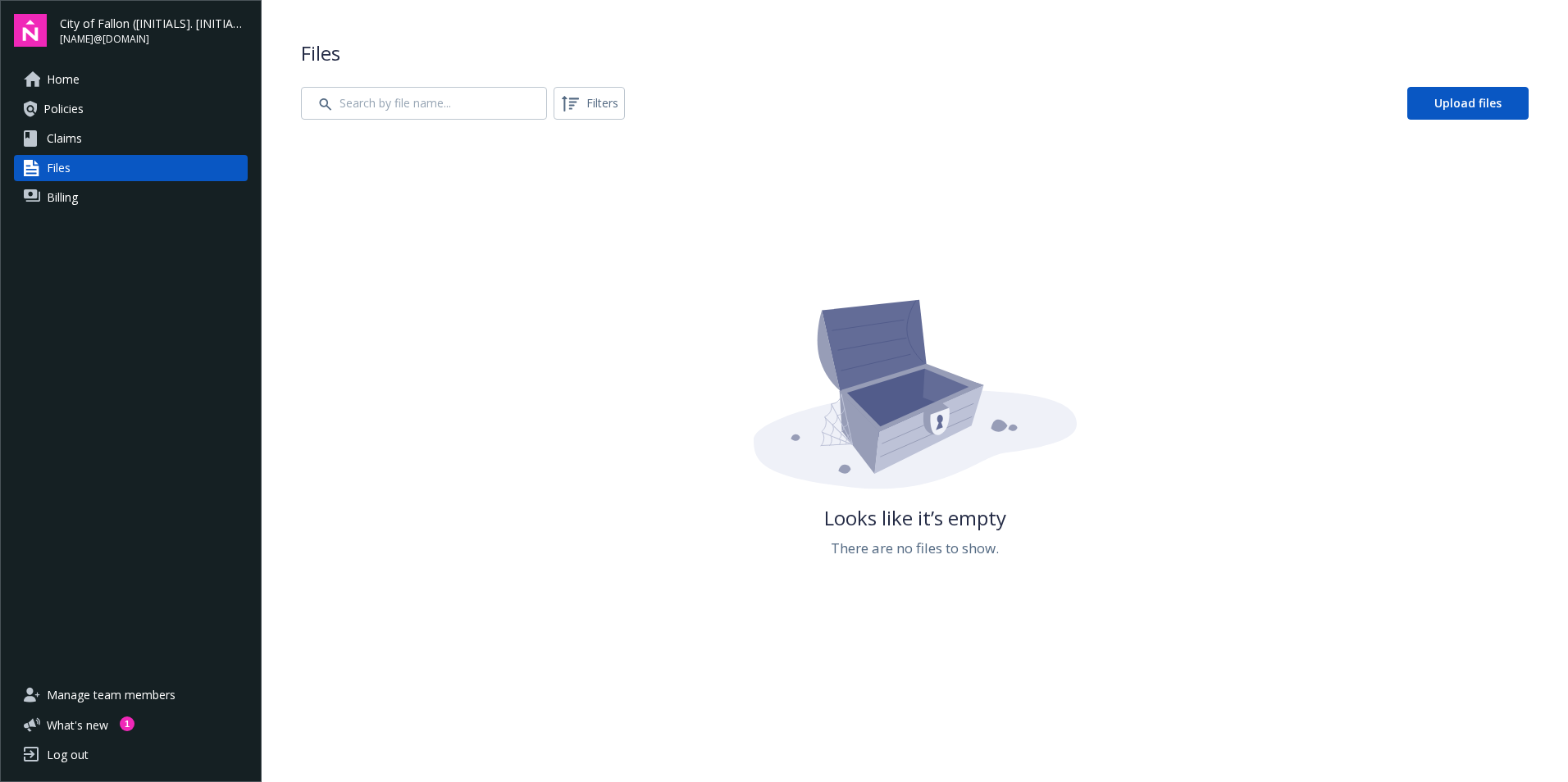 click on "Billing" at bounding box center (62, 198) 